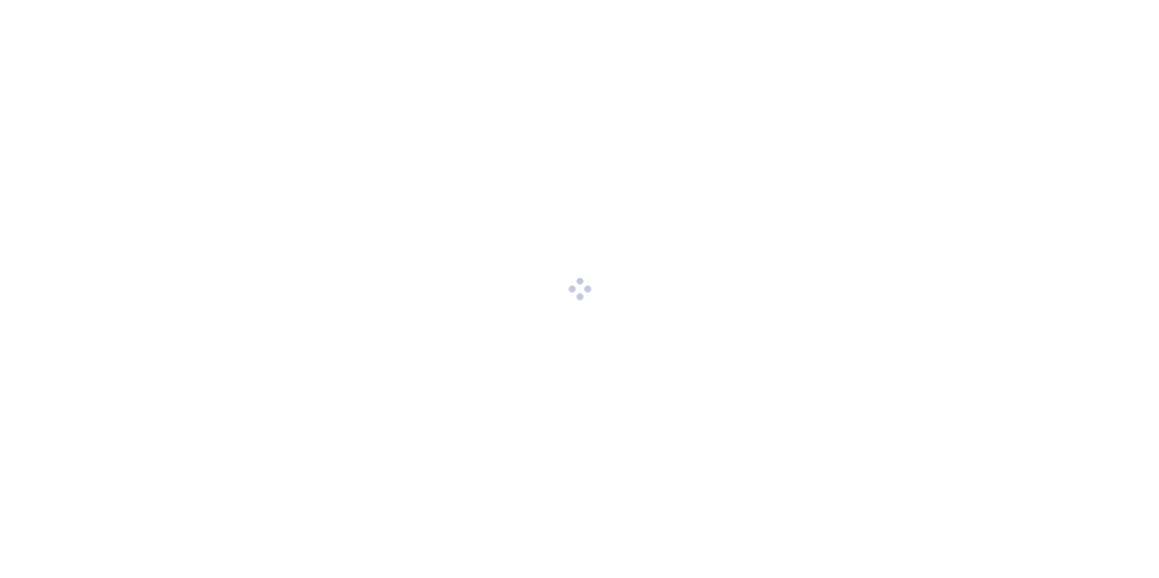 scroll, scrollTop: 0, scrollLeft: 0, axis: both 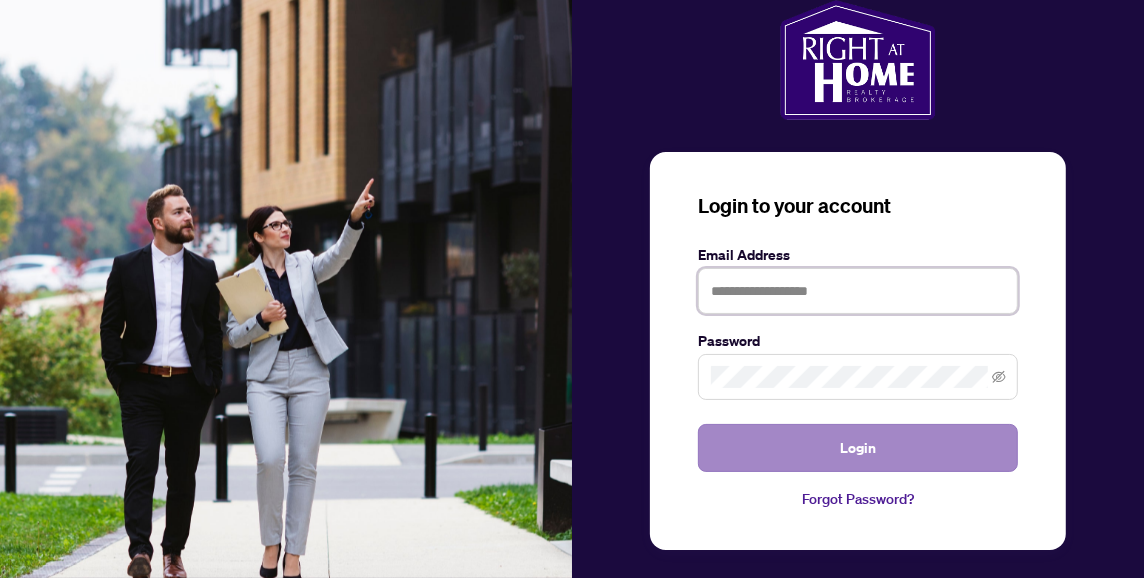 type on "**********" 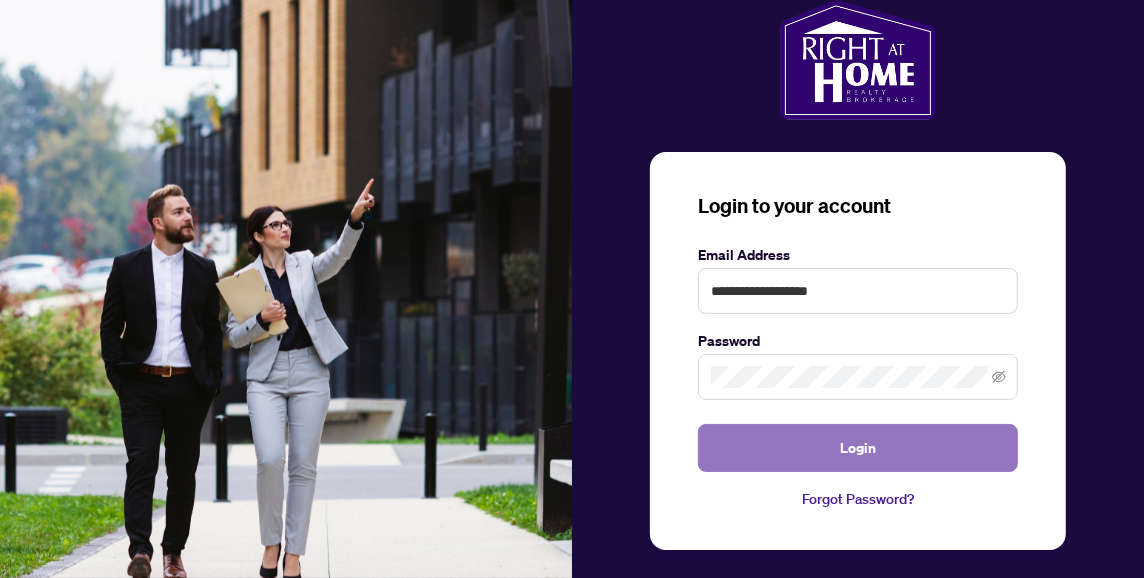 click on "Login" at bounding box center [858, 448] 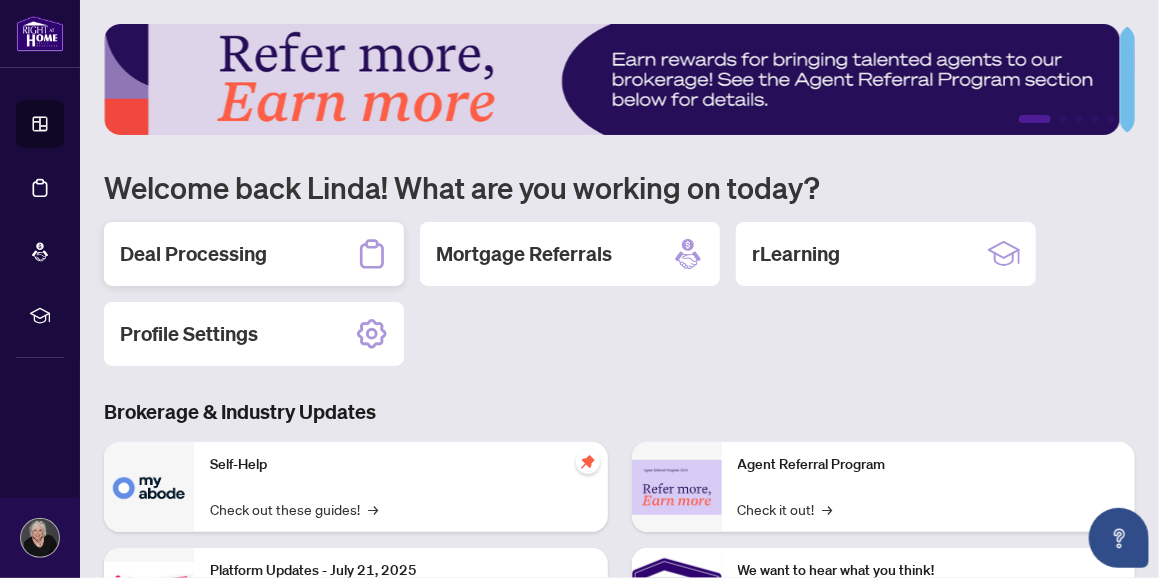 click on "Deal Processing" at bounding box center [193, 254] 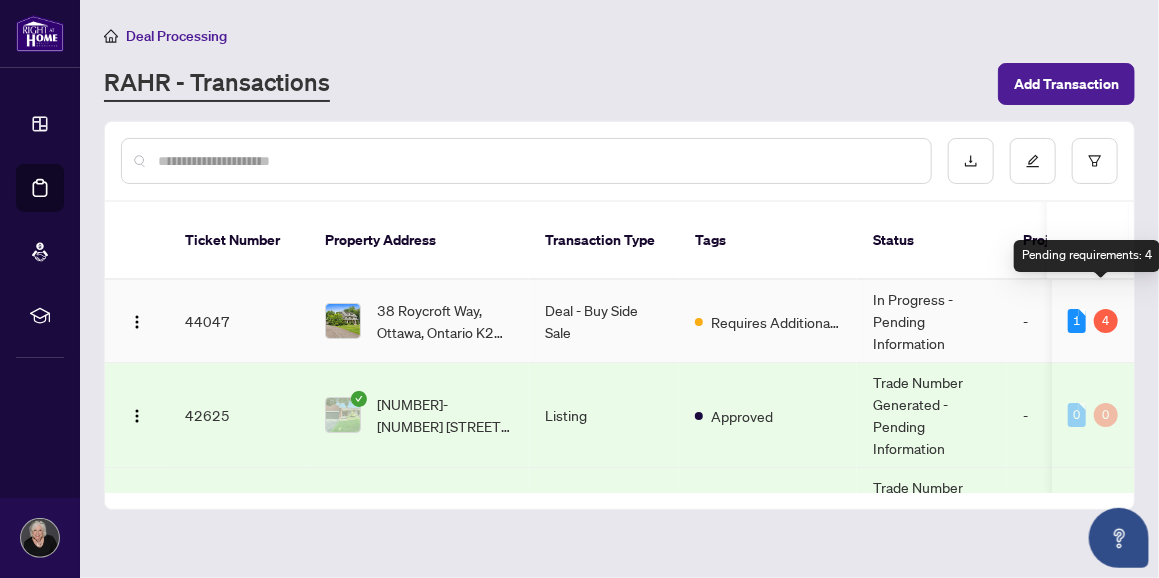 click on "4" at bounding box center (1106, 321) 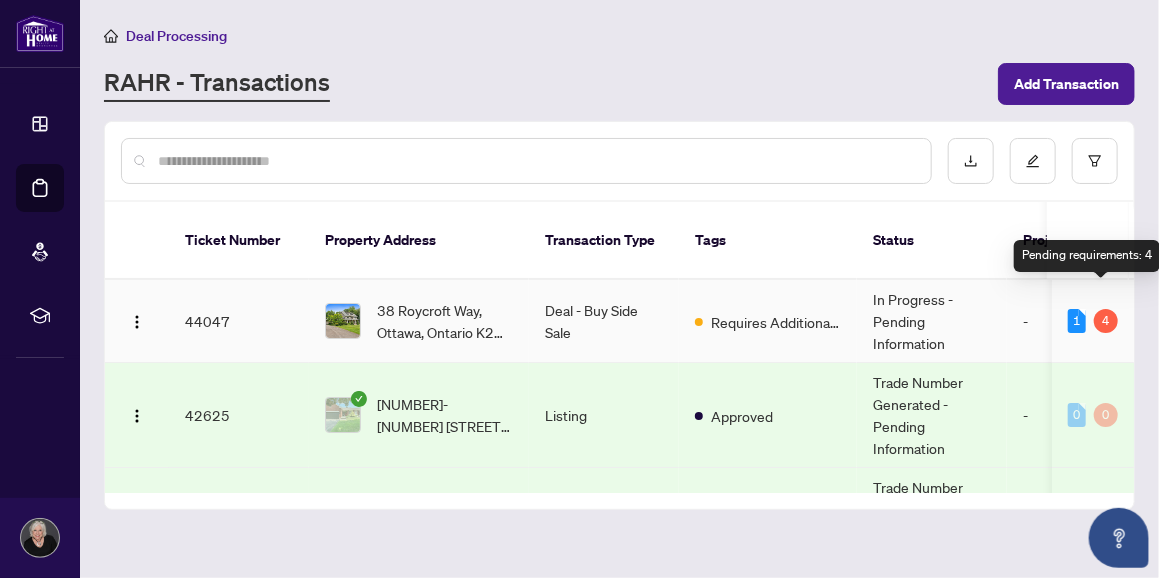 click on "4" at bounding box center (1106, 321) 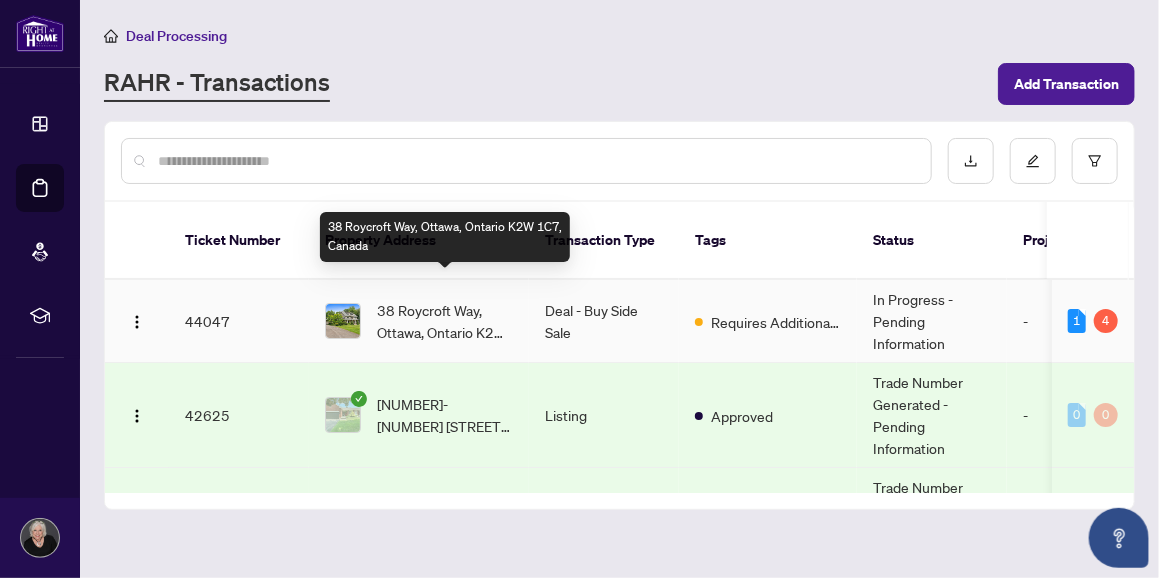 click on "38 Roycroft Way, Ottawa, Ontario K2W 1C7, Canada" at bounding box center (445, 321) 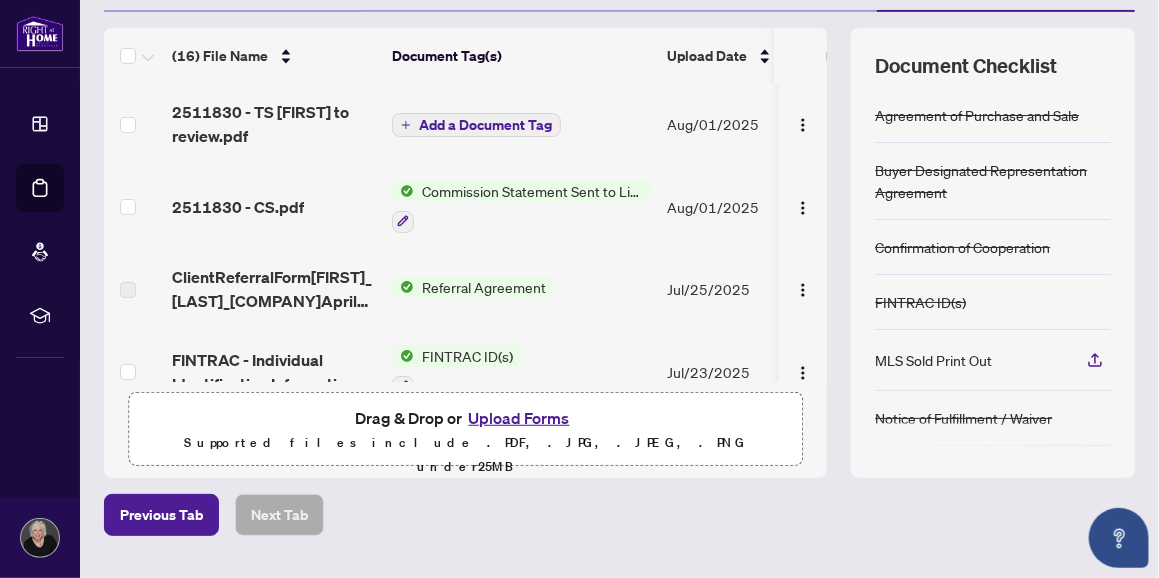 scroll, scrollTop: 194, scrollLeft: 0, axis: vertical 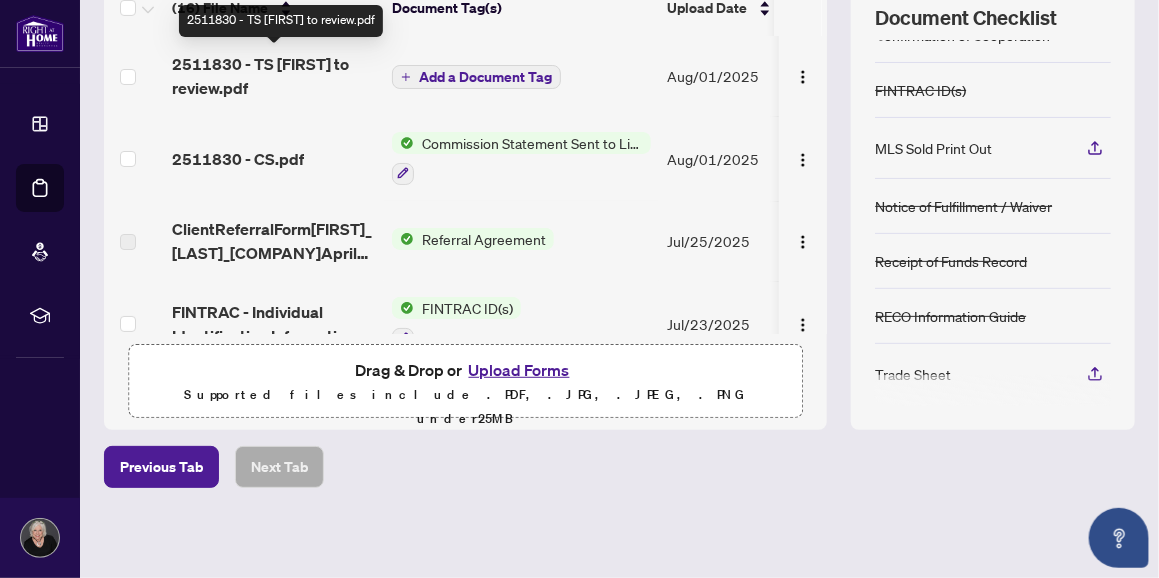 click on "2511830 - TS [FIRST] to review.pdf" at bounding box center [274, 76] 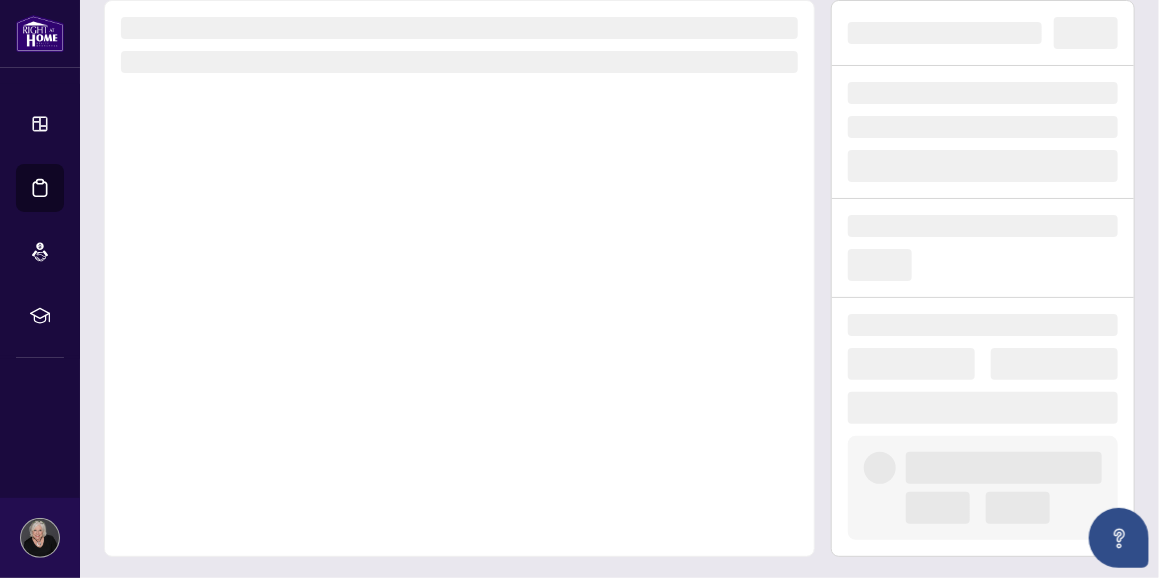 scroll, scrollTop: 0, scrollLeft: 0, axis: both 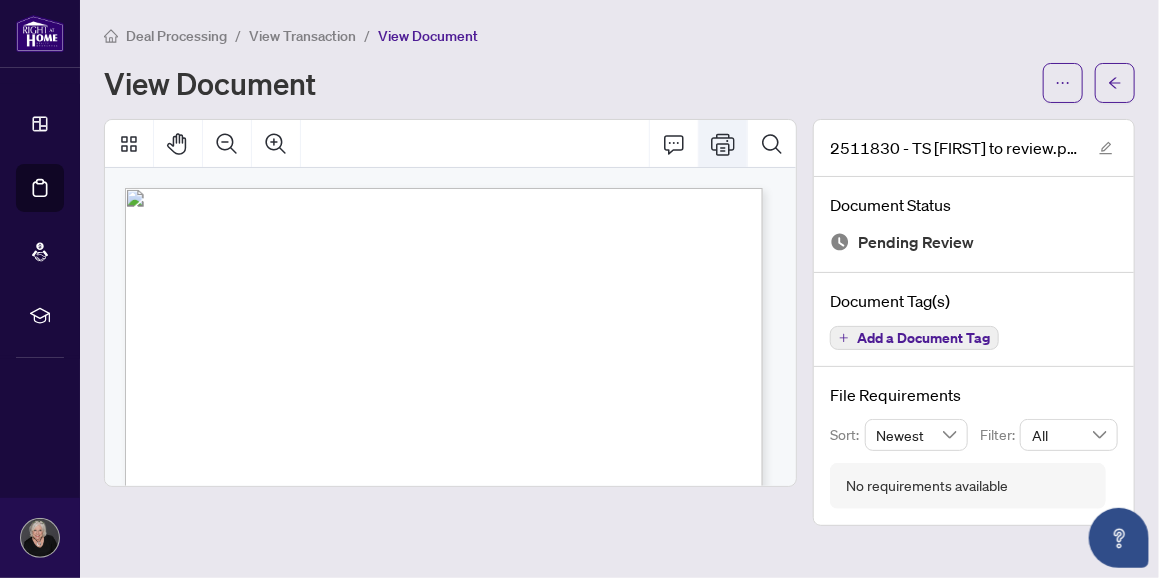 click 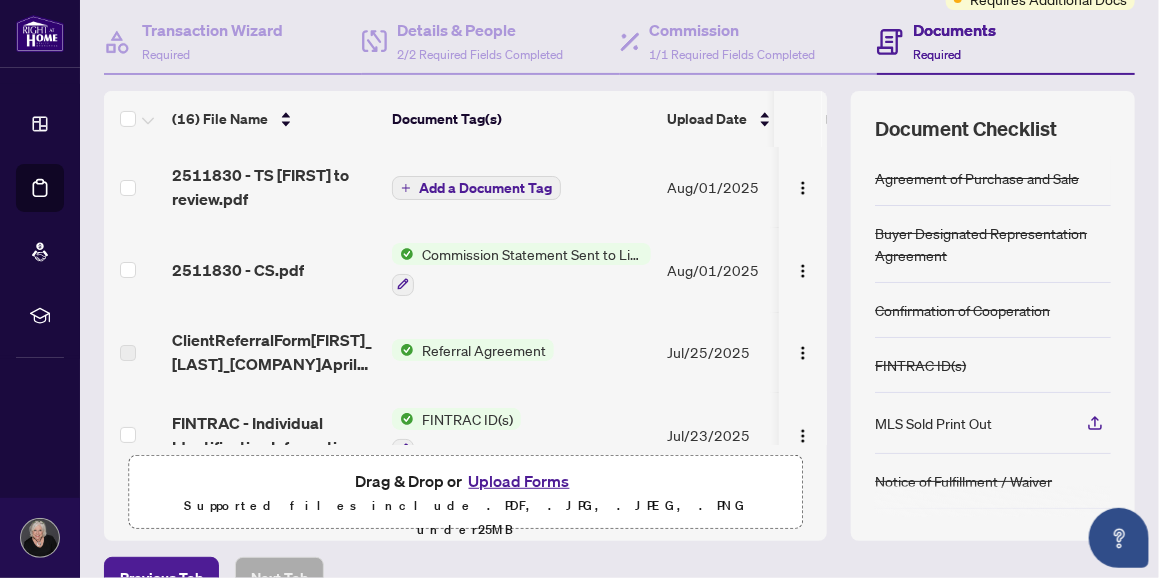 scroll, scrollTop: 199, scrollLeft: 0, axis: vertical 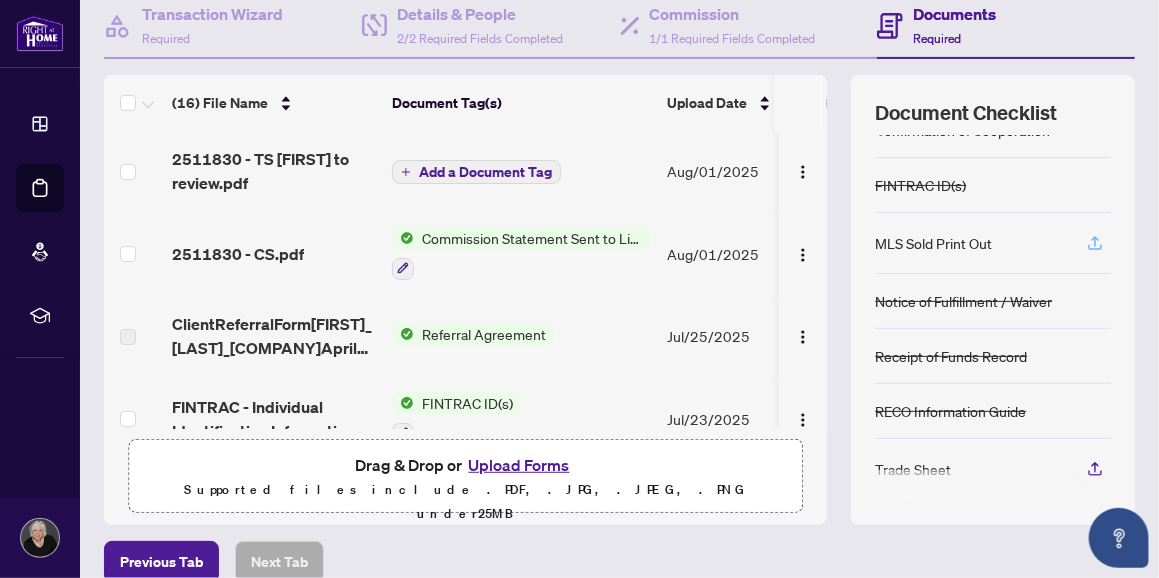 click 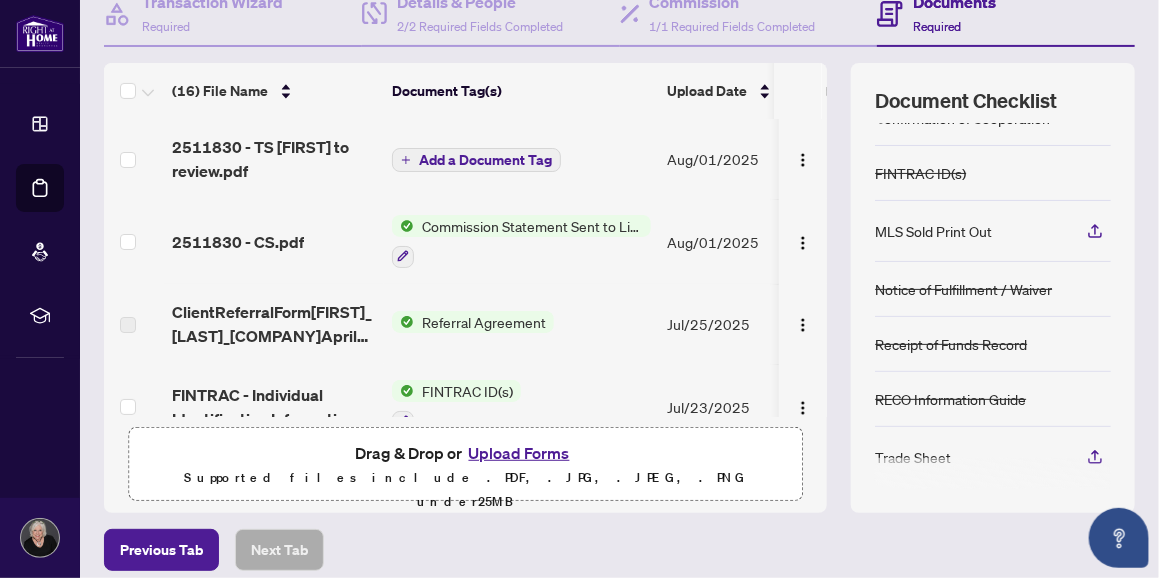 scroll, scrollTop: 294, scrollLeft: 0, axis: vertical 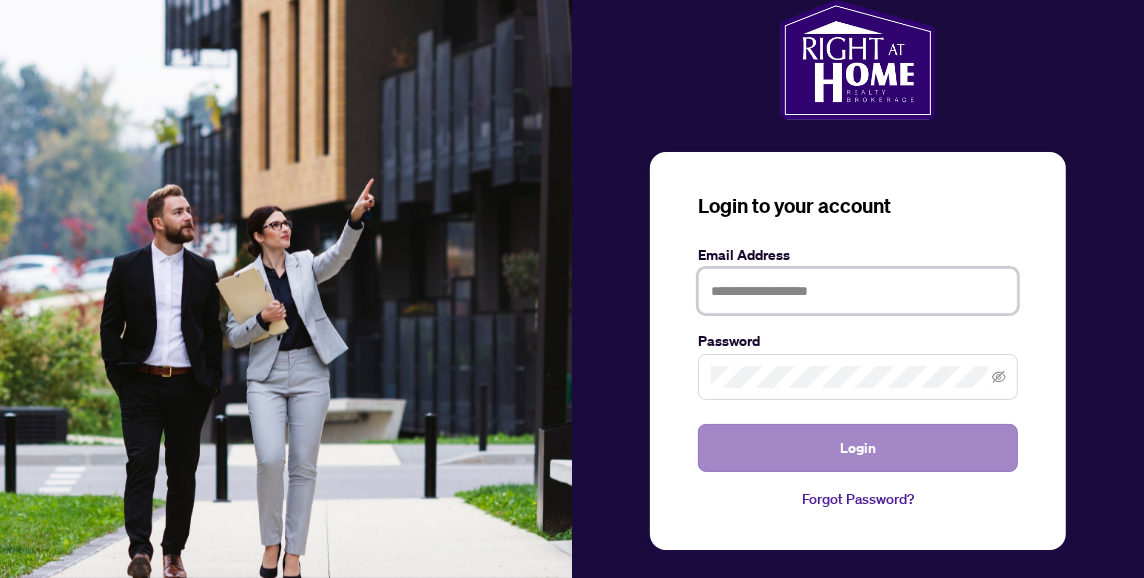 type on "**********" 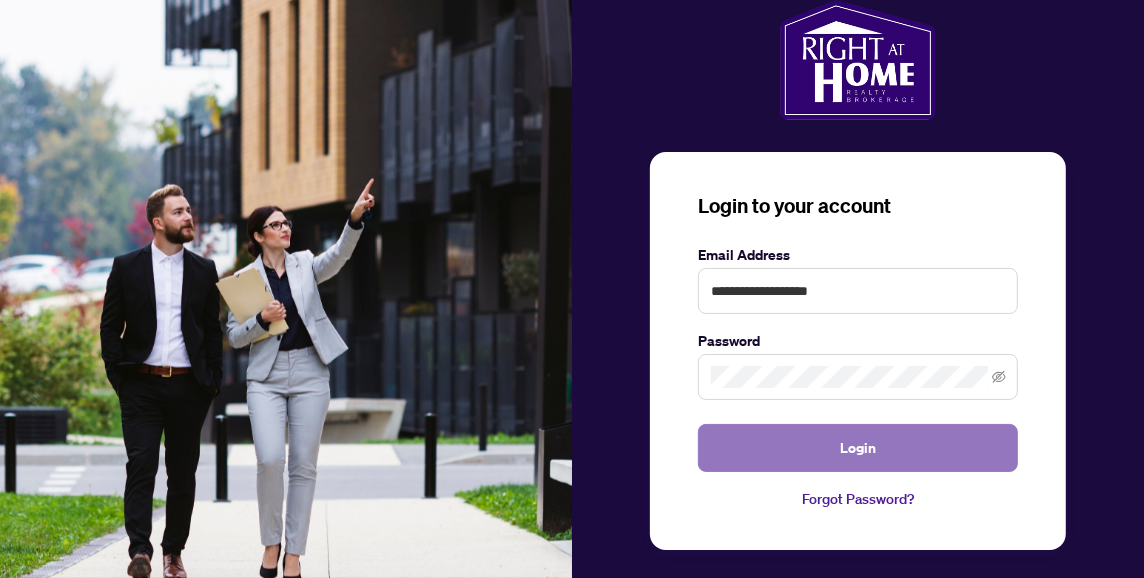 click on "Login" at bounding box center [858, 448] 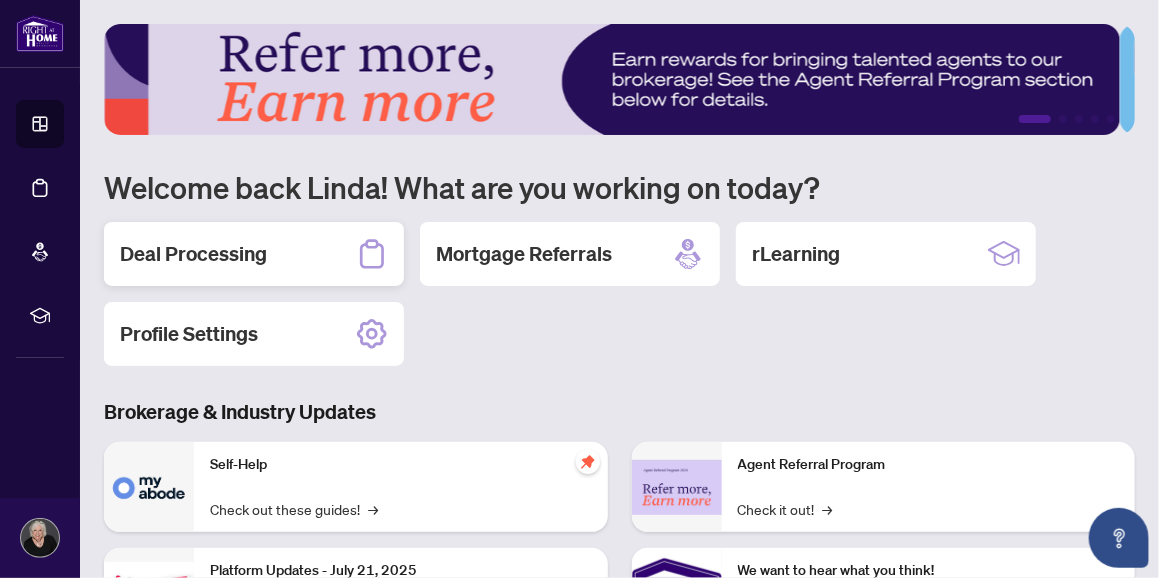 click on "Deal Processing" at bounding box center [193, 254] 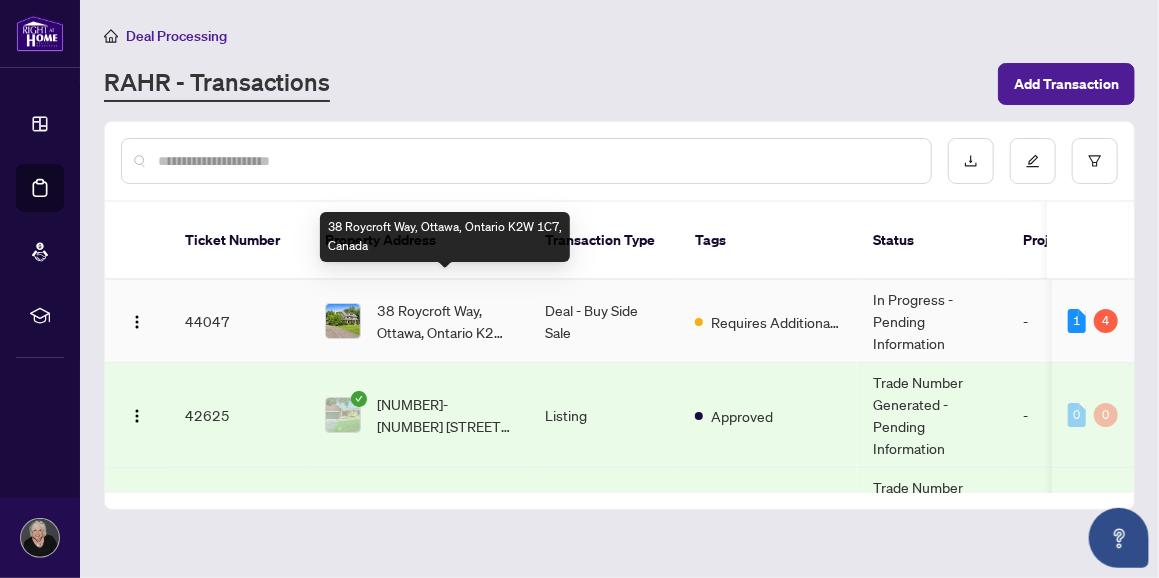 click on "38 Roycroft Way, Ottawa, Ontario K2W 1C7, Canada" at bounding box center (445, 321) 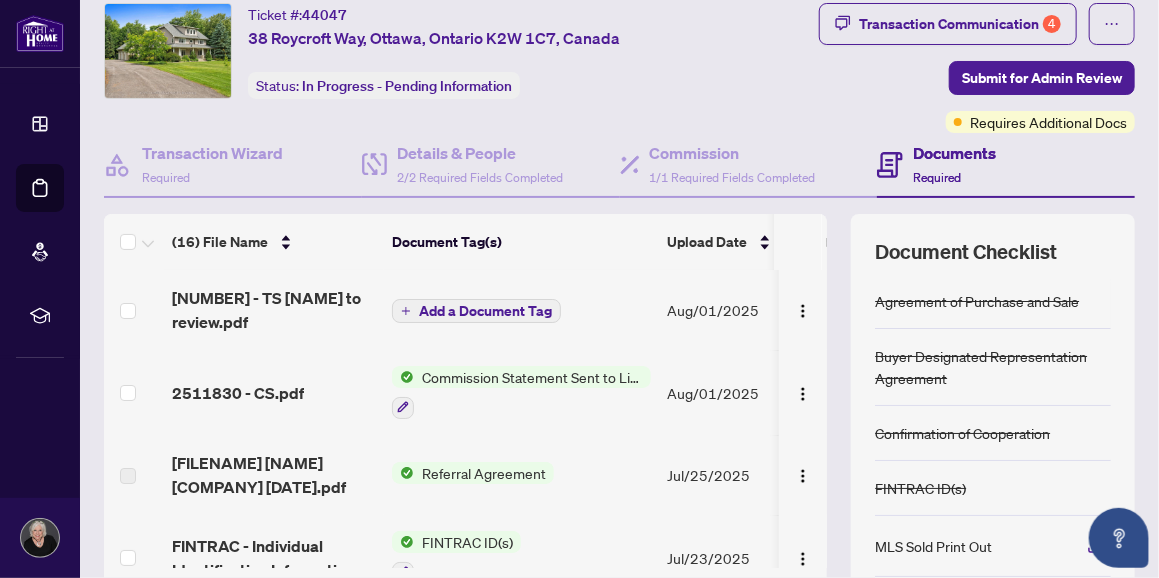 scroll, scrollTop: 99, scrollLeft: 0, axis: vertical 